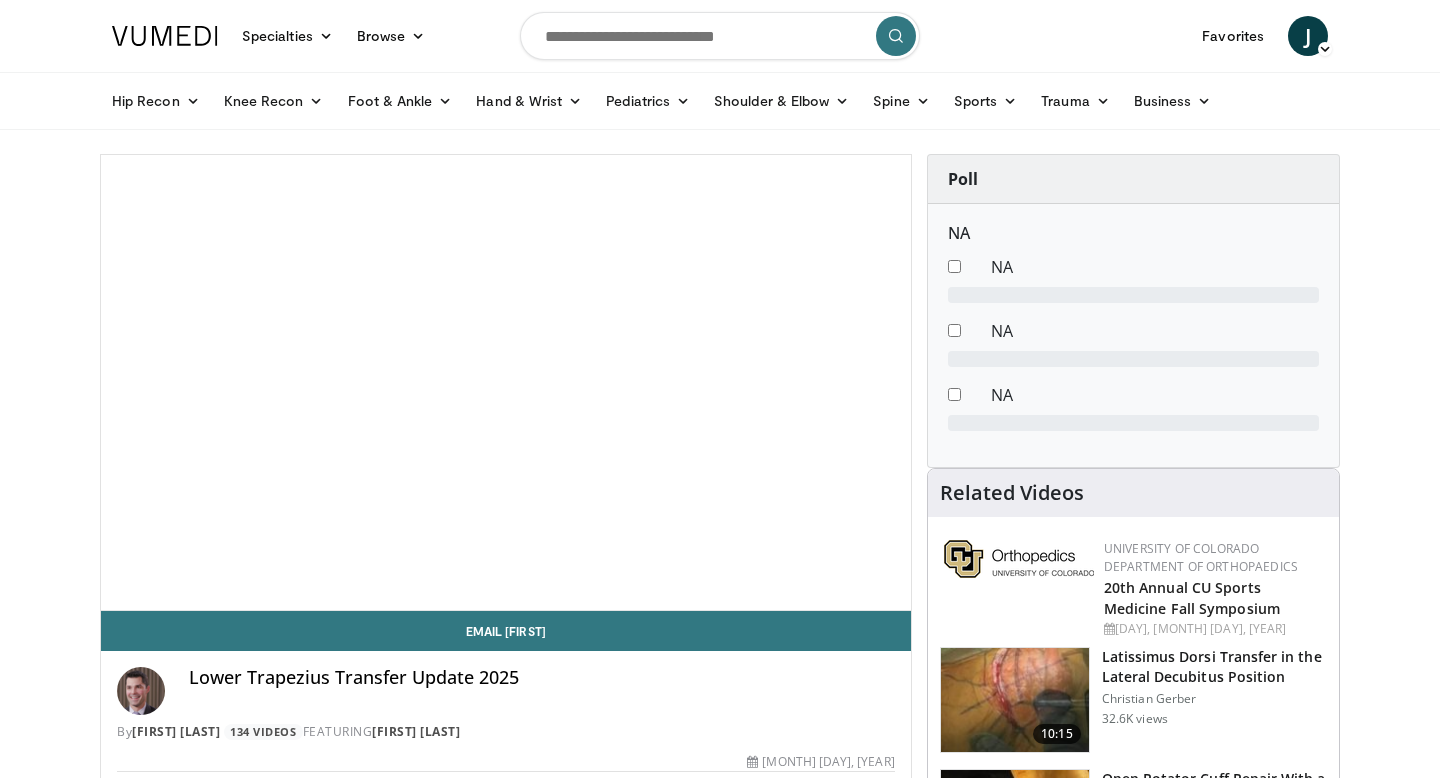scroll, scrollTop: 0, scrollLeft: 0, axis: both 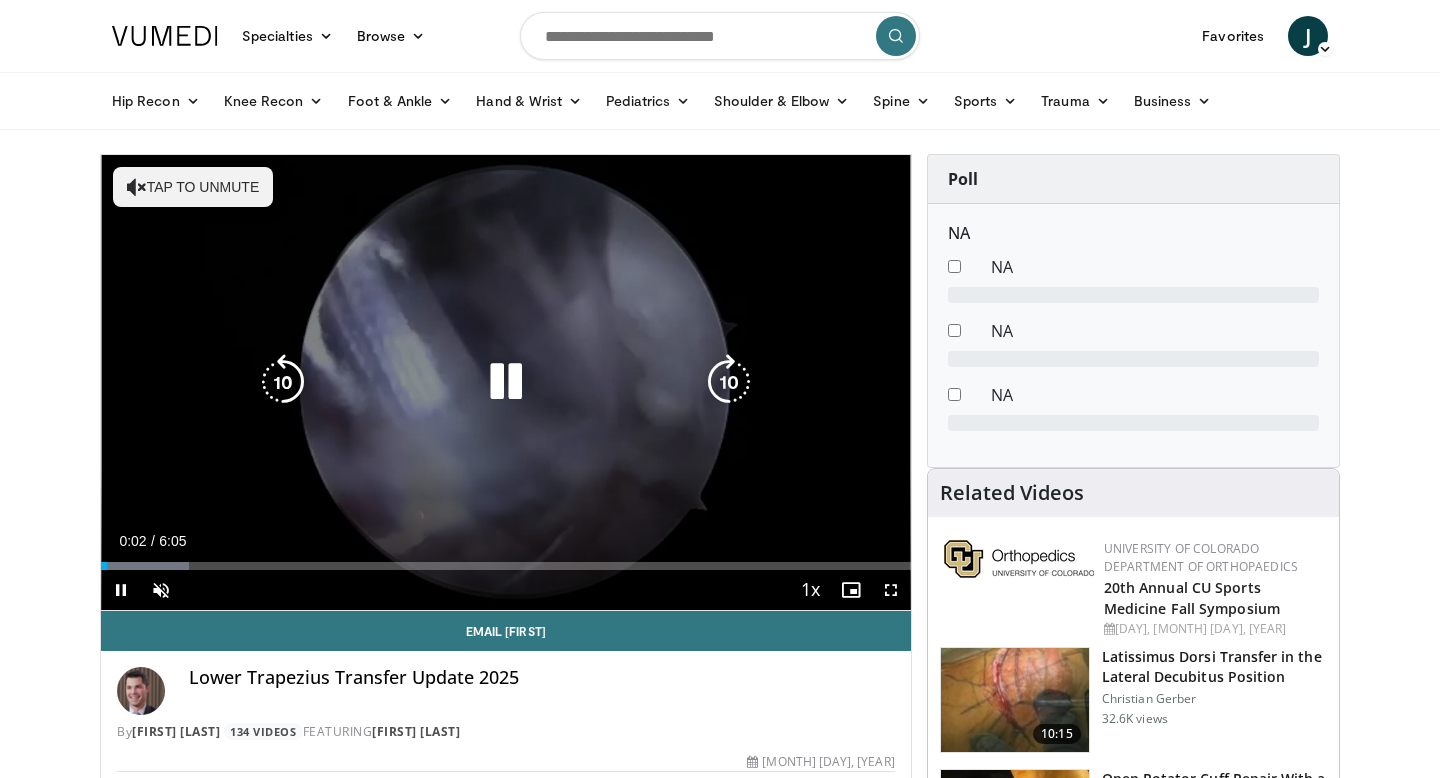 click at bounding box center (506, 382) 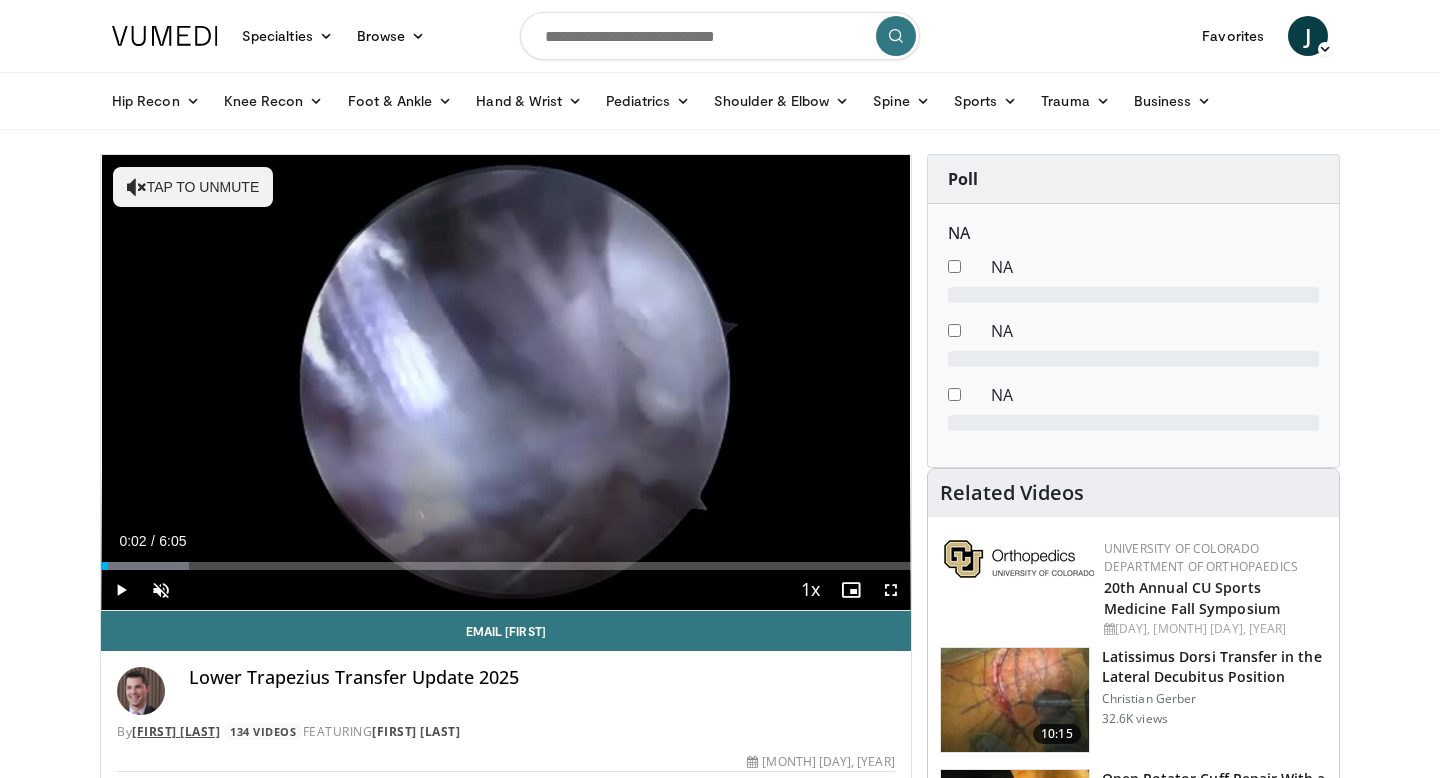 click on "[FIRST] [LAST]" at bounding box center (176, 731) 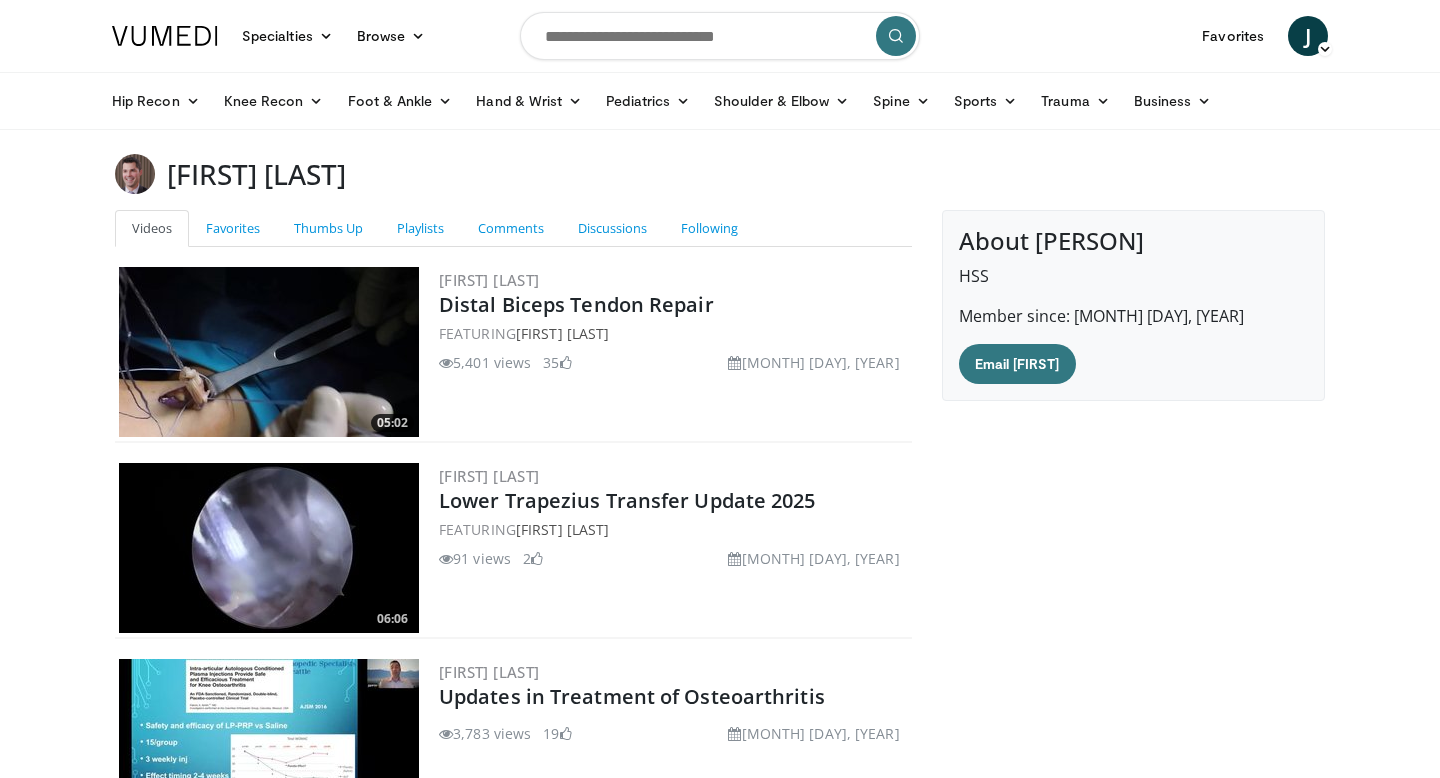 scroll, scrollTop: 0, scrollLeft: 0, axis: both 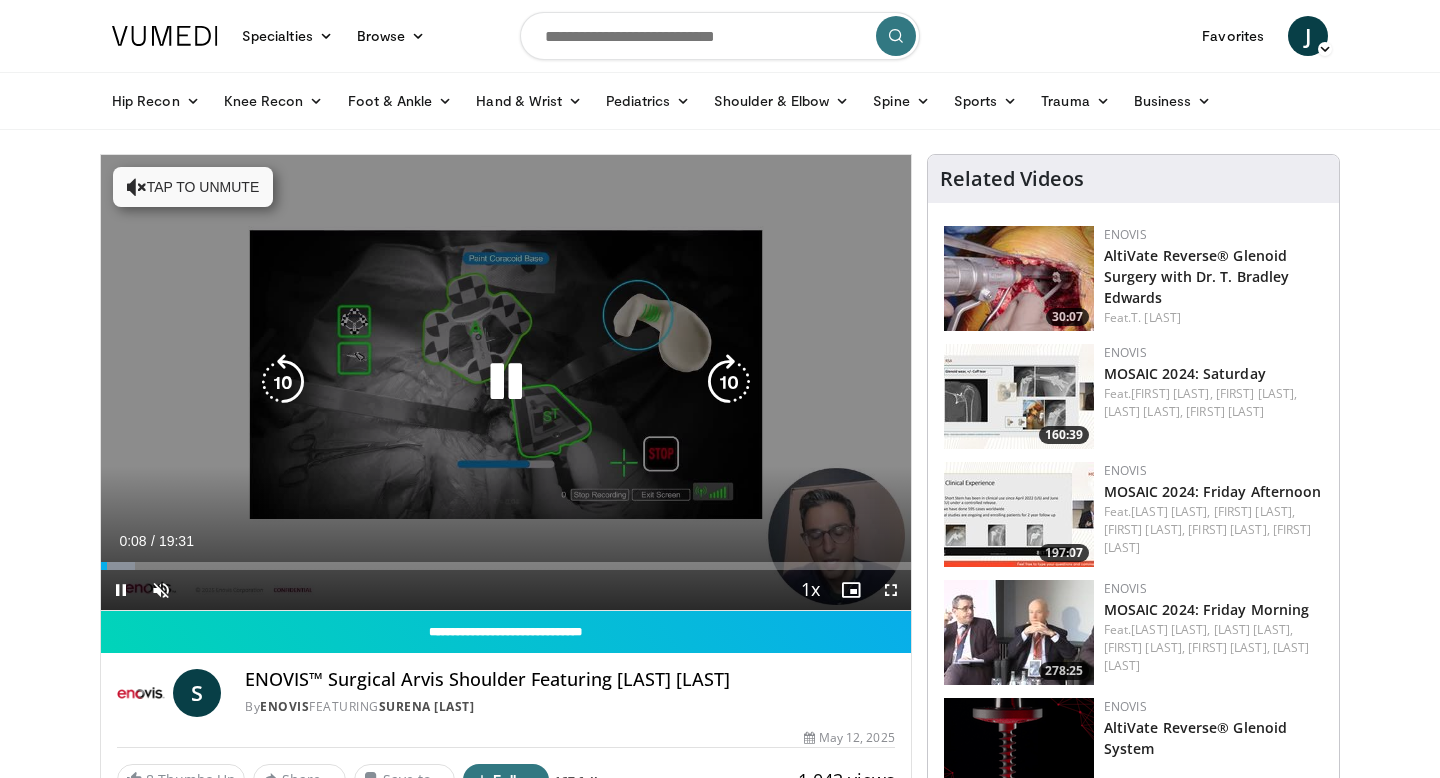 click at bounding box center (506, 382) 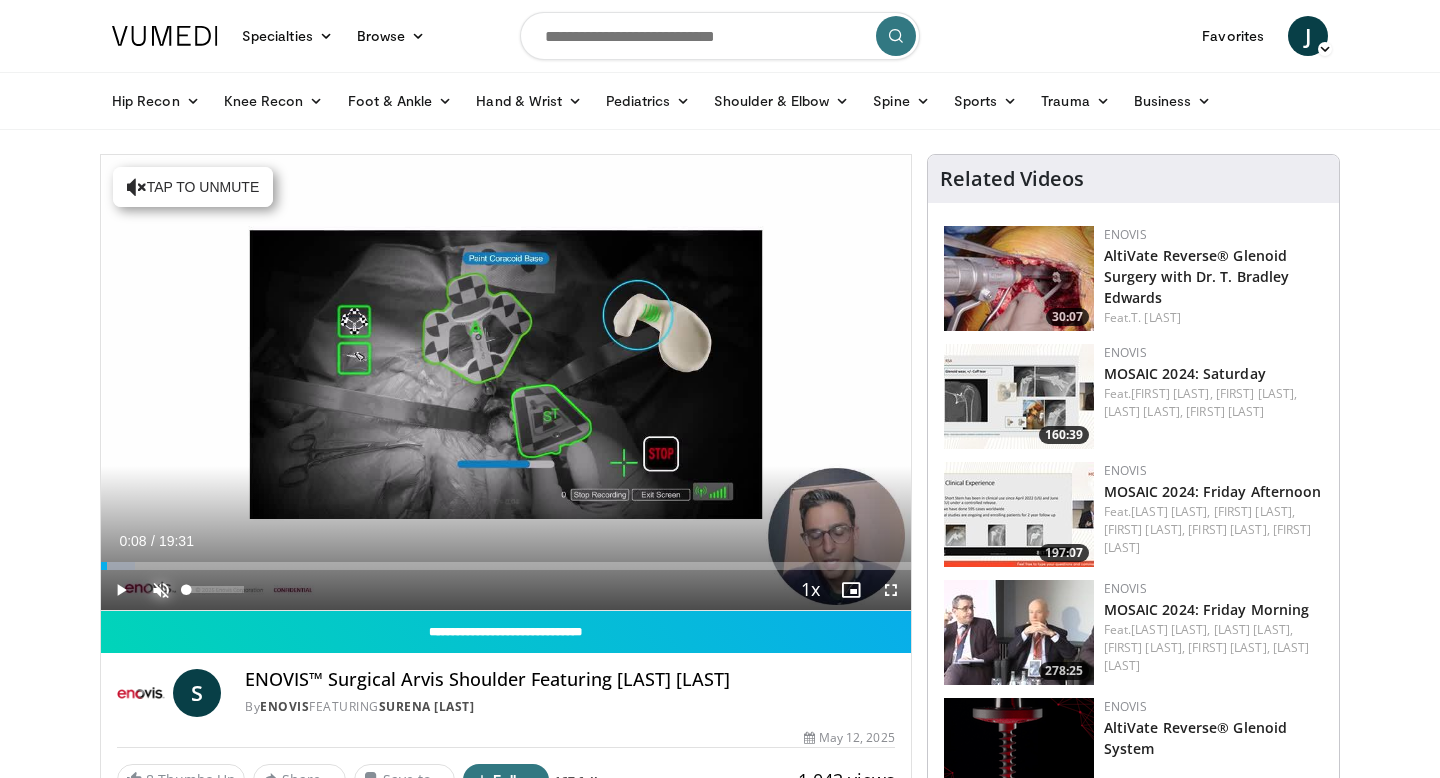 click at bounding box center (161, 590) 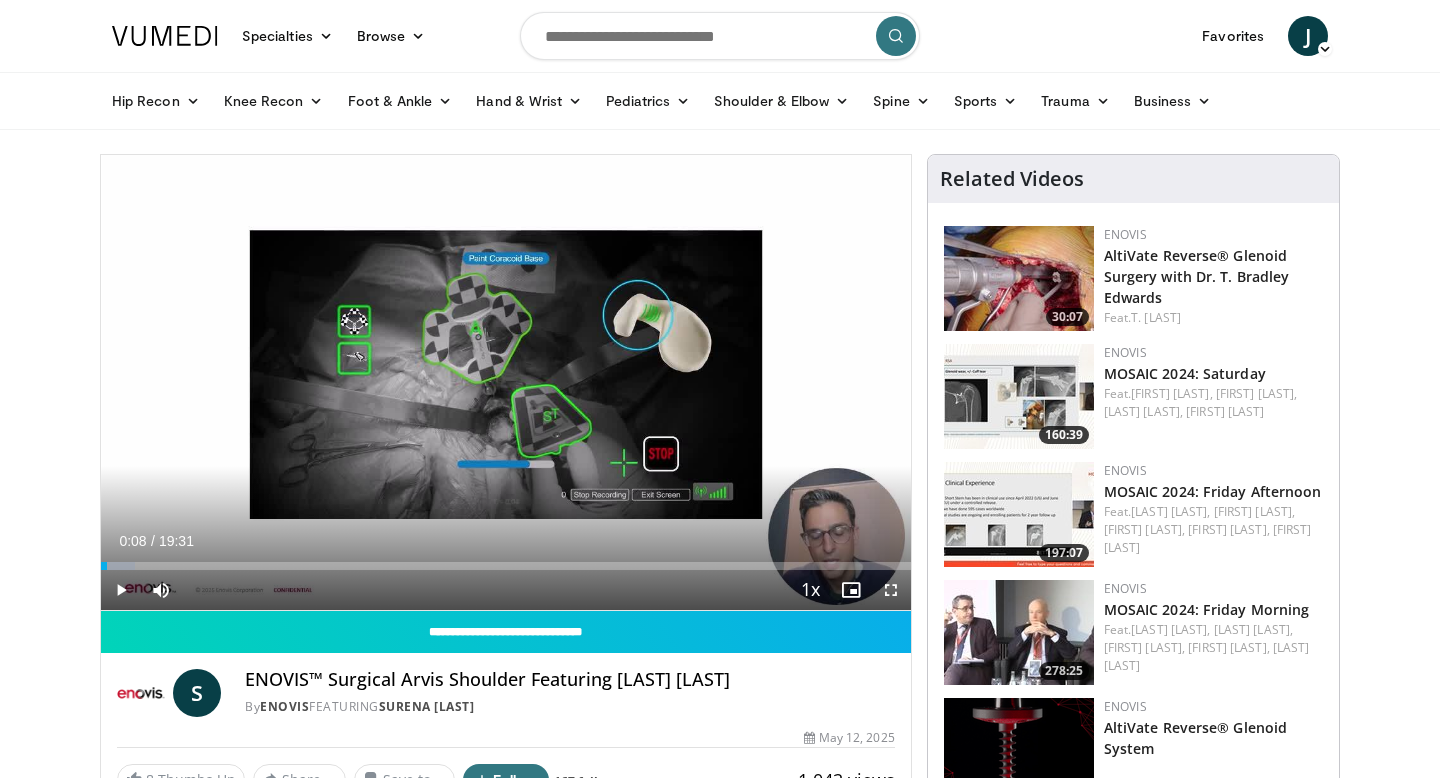 click on "10 seconds
Tap to unmute" at bounding box center (506, 382) 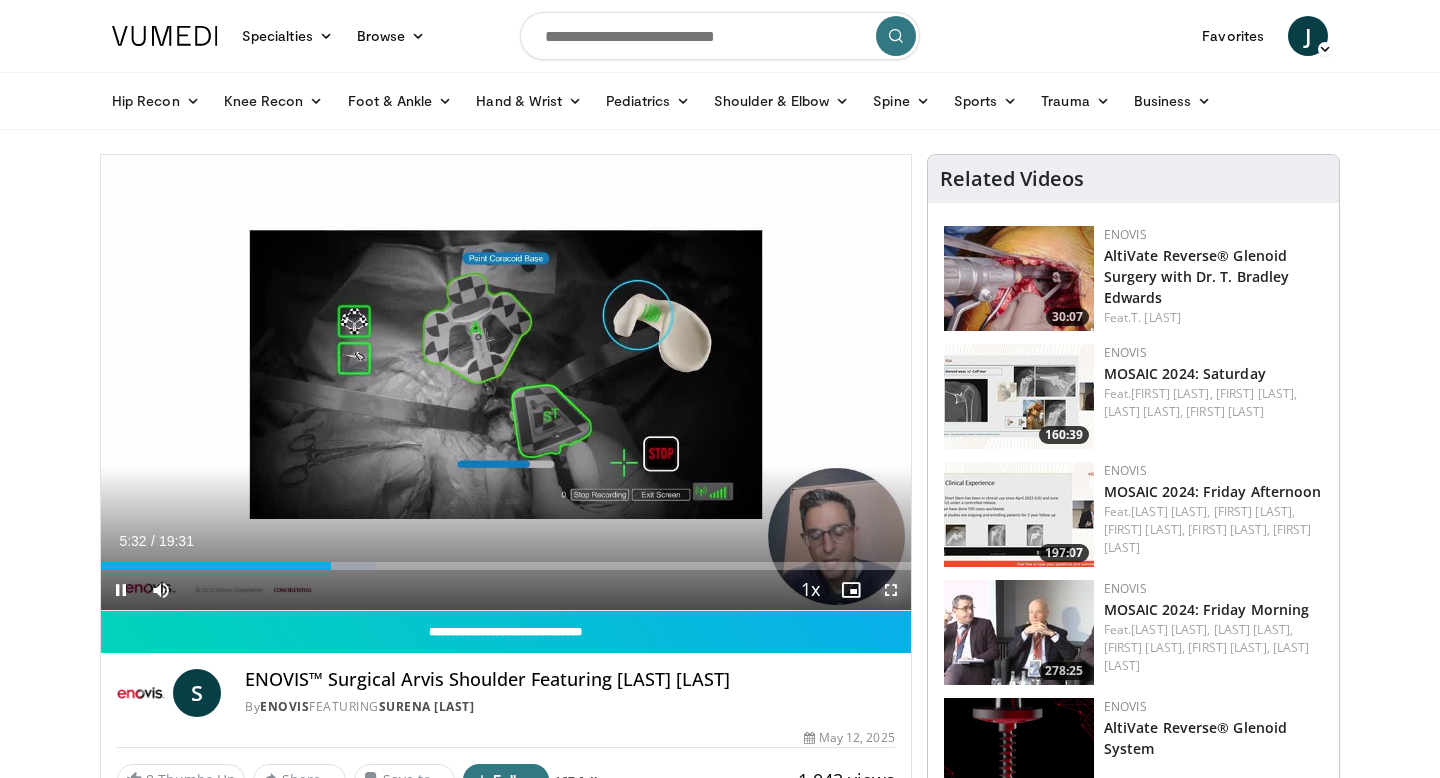 click at bounding box center (891, 590) 